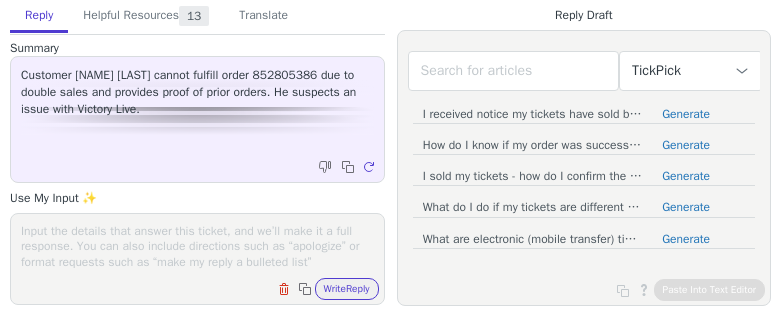 scroll, scrollTop: 0, scrollLeft: 0, axis: both 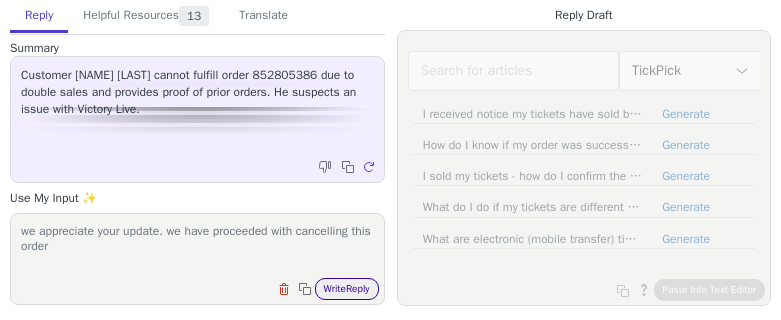 type on "we appreciate your update. we have proceeded with cancelling this order" 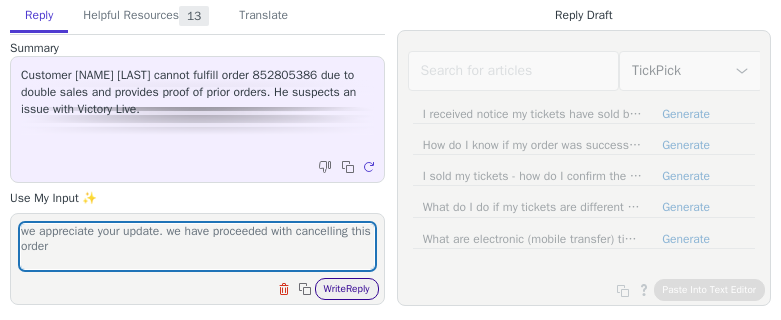 click on "Write  Reply" at bounding box center [347, 289] 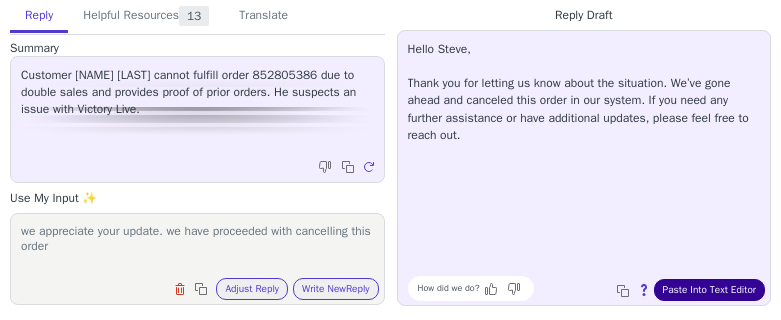 click on "Paste Into Text Editor" at bounding box center (709, 290) 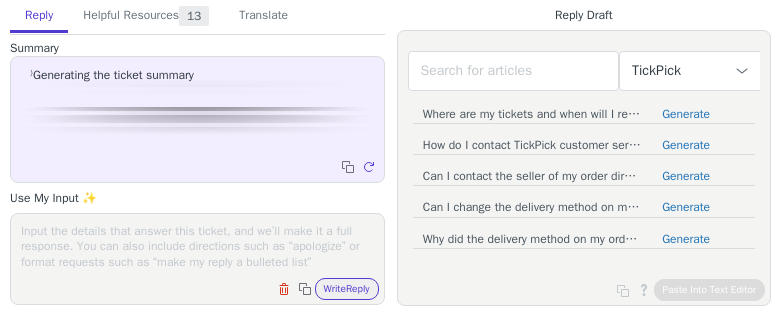 scroll, scrollTop: 0, scrollLeft: 0, axis: both 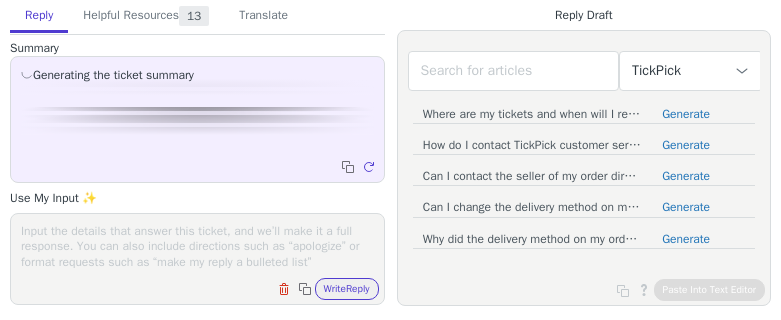 click on "Clear field Copy to clipboard Write  Reply" at bounding box center (207, 287) 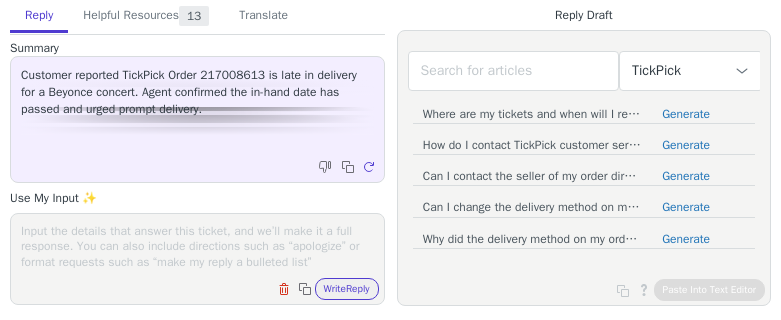 click on "Use My Input ✨" at bounding box center [197, 198] 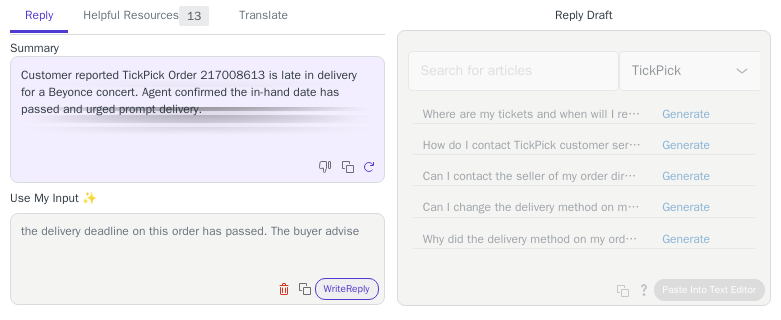 click on "the delivery deadline on this order has passed. The buyer advise" at bounding box center (197, 246) 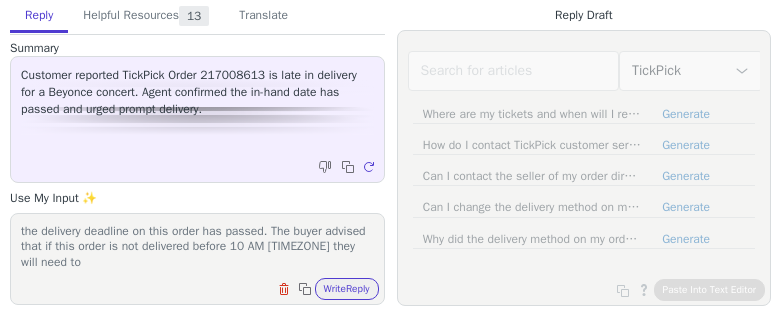 scroll, scrollTop: 1, scrollLeft: 0, axis: vertical 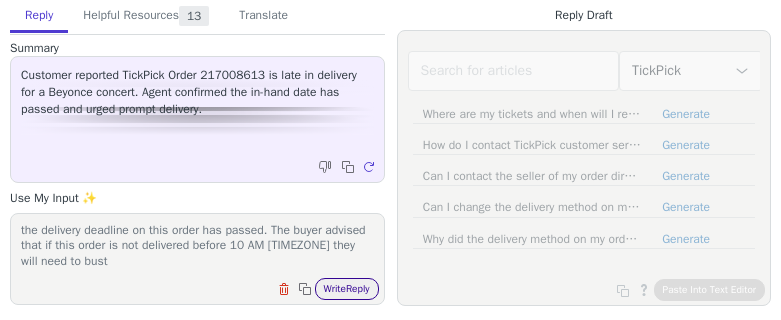 type on "the delivery deadline on this order has passed. The buyer advised that if this order is not delivered before 10 AM [TIMEZONE] they will need to bust" 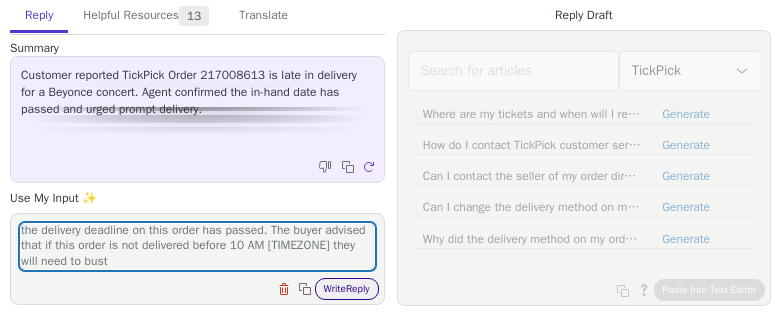 click on "Write  Reply" at bounding box center (347, 289) 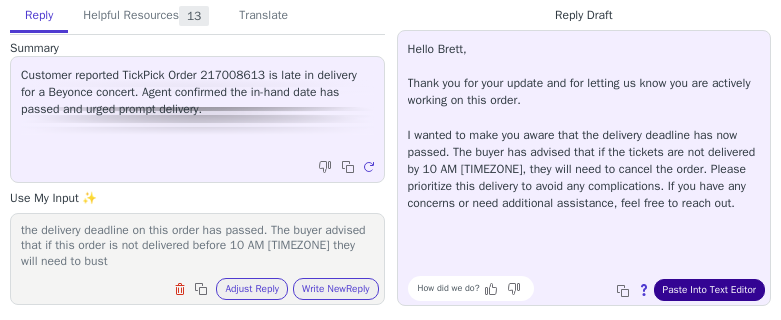 click on "Paste Into Text Editor" at bounding box center [709, 290] 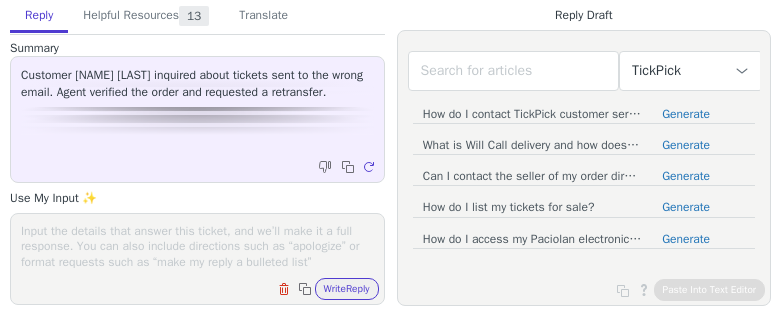 scroll, scrollTop: 0, scrollLeft: 0, axis: both 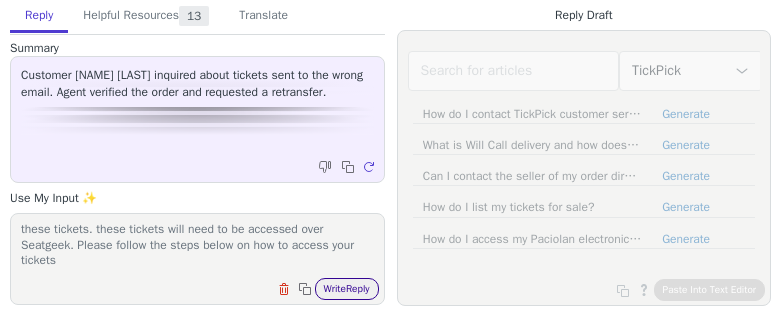 type on "we are following up to advise that the seller has retransferred these tickets. these tickets will need to be accessed over Seatgeek. Please follow the steps below on how to access your tickets" 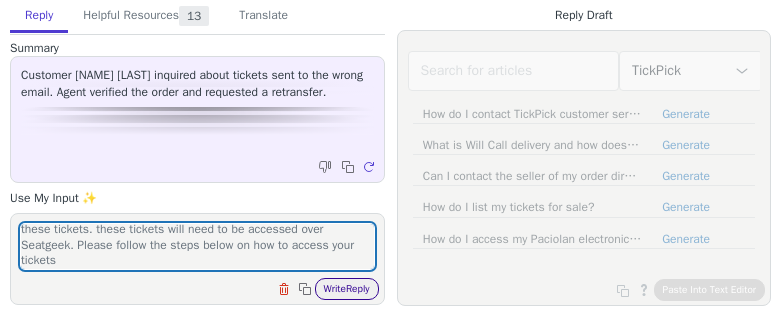 click on "Write  Reply" at bounding box center (347, 289) 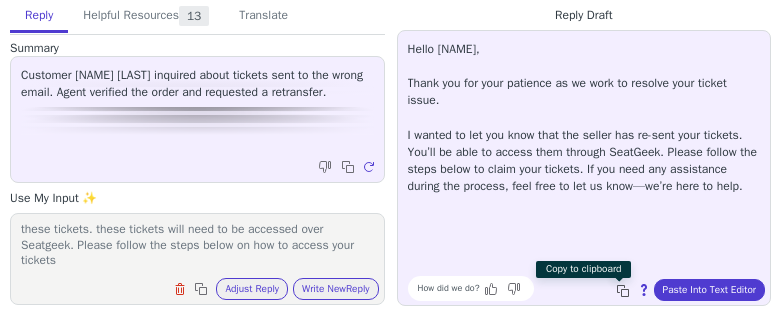 click at bounding box center [623, 291] 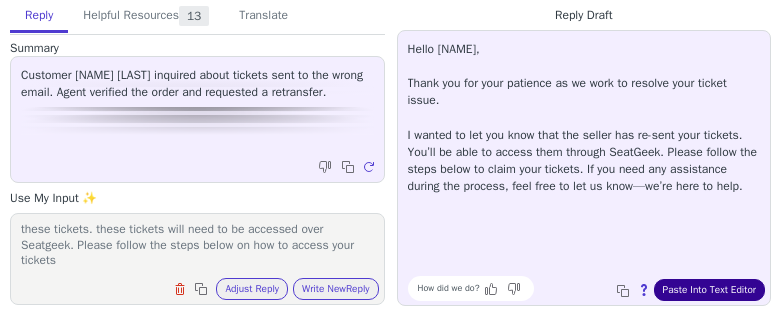 click on "Paste Into Text Editor" at bounding box center [709, 290] 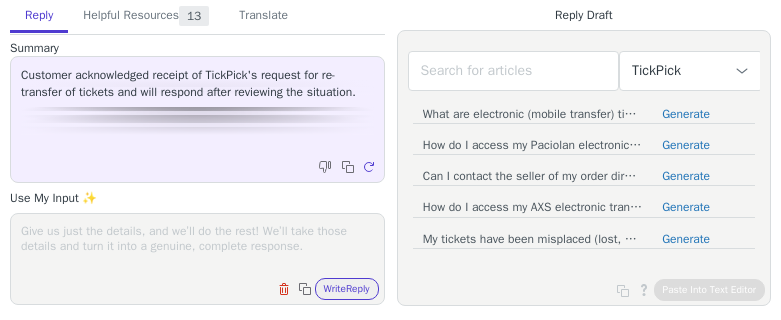 scroll, scrollTop: 0, scrollLeft: 0, axis: both 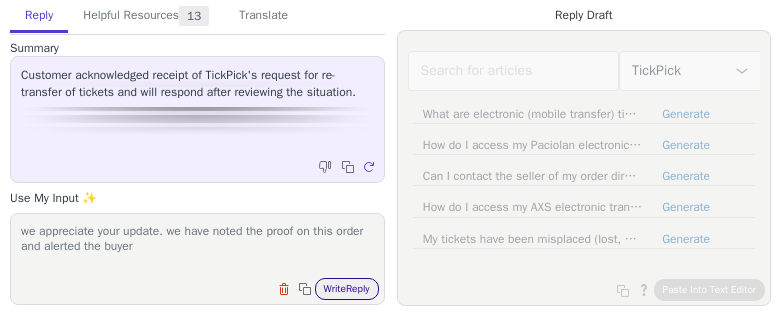 type on "we appreciate your update. we have noted the proof on this order and alerted the buyer" 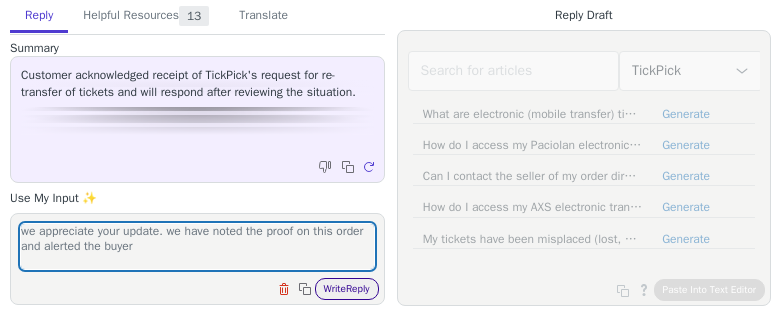 click on "Write  Reply" at bounding box center (347, 289) 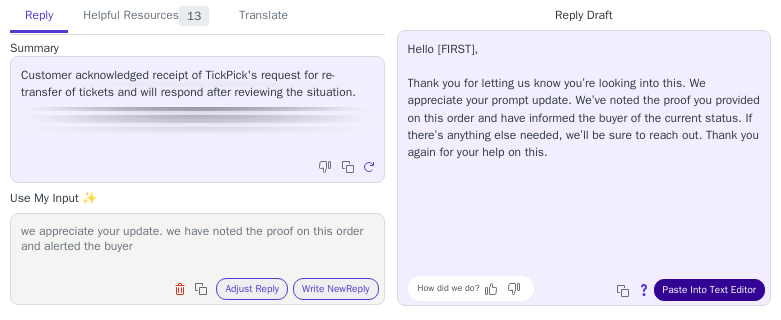 click on "Paste Into Text Editor" at bounding box center [709, 290] 